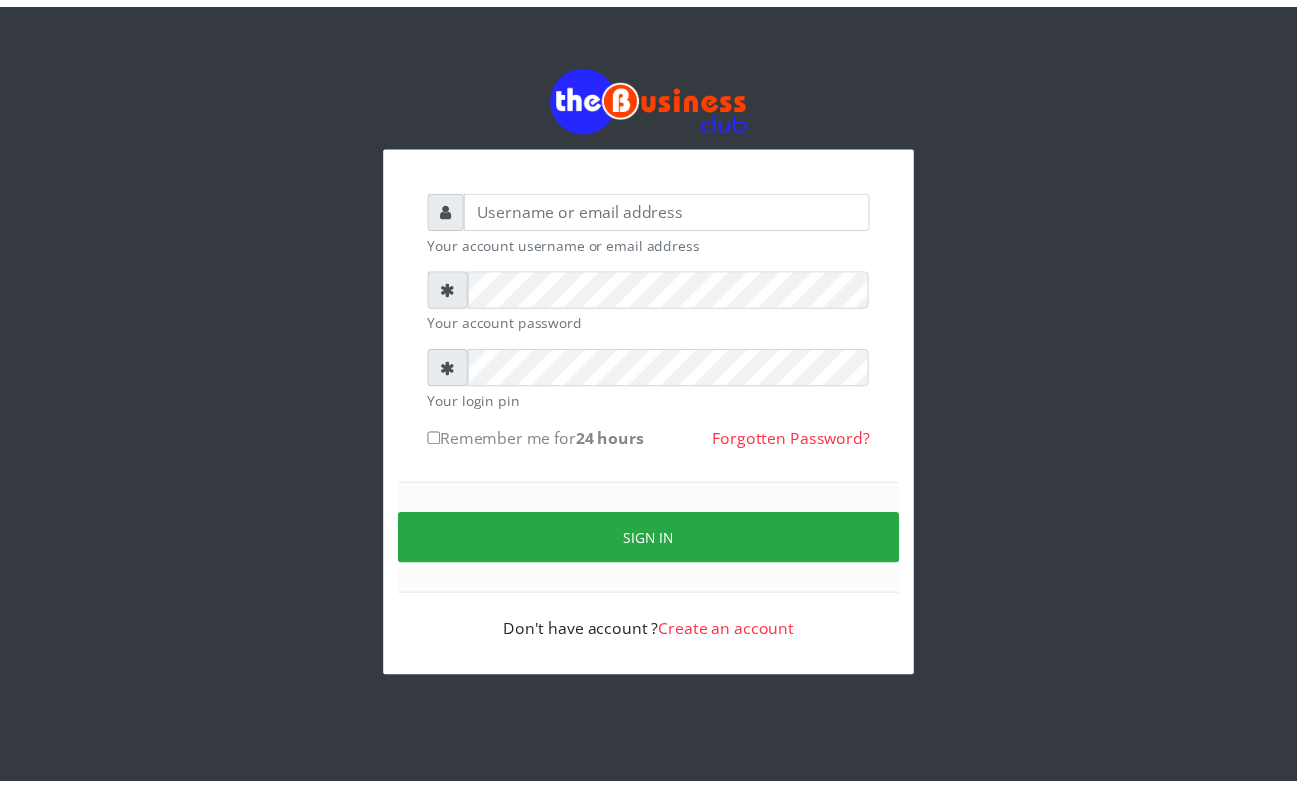 scroll, scrollTop: 0, scrollLeft: 0, axis: both 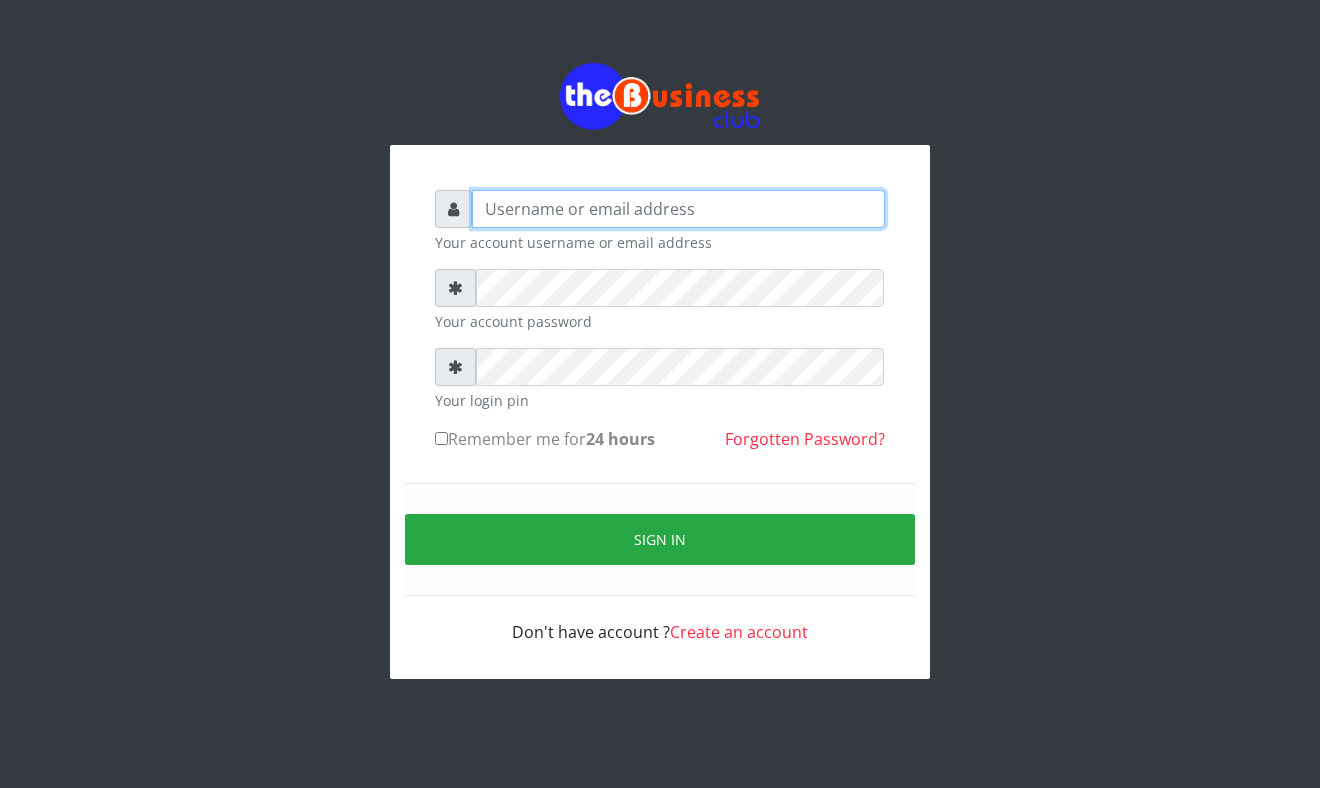 type on "Mavincio" 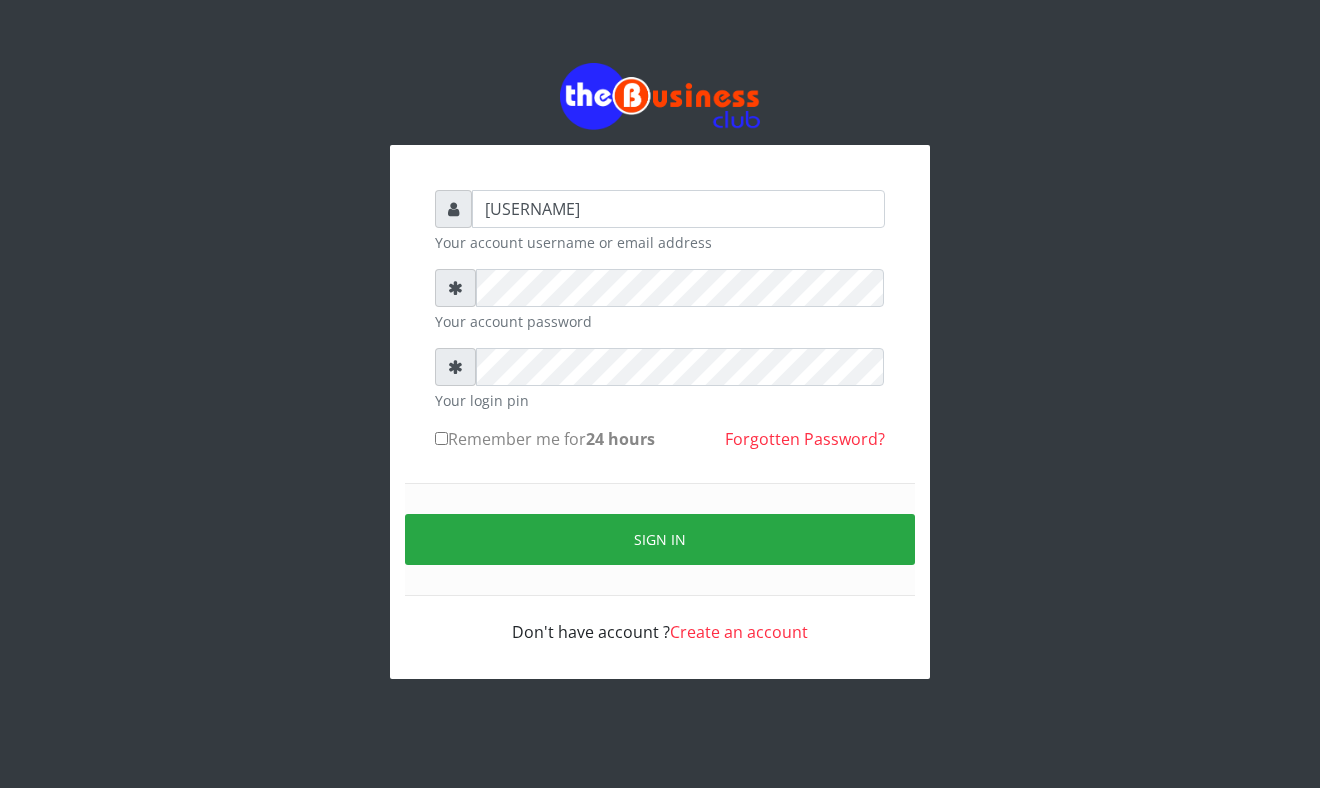 click on "Mavincio
Your account username or email address
Your account password
Your login pin
Remember me for  24 hours
Sign in" at bounding box center (660, 371) 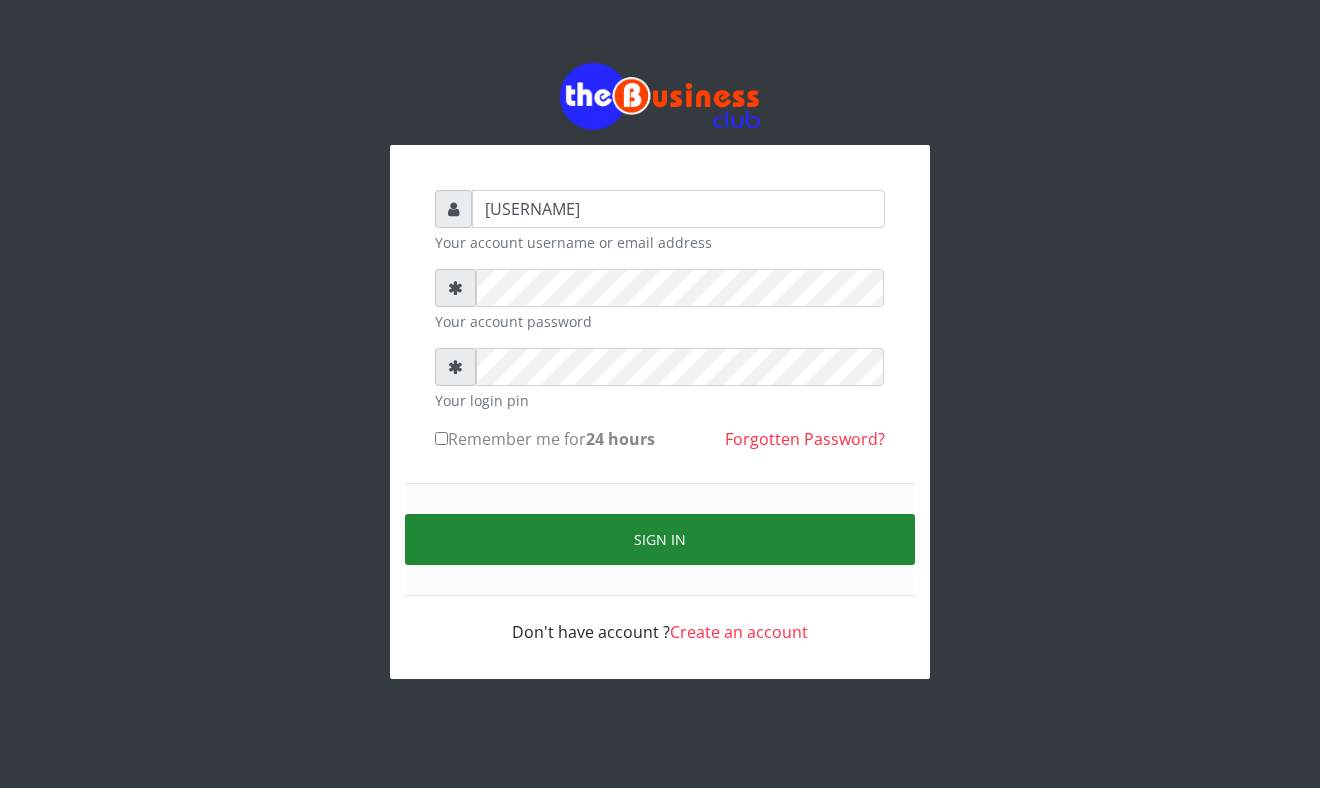 click on "Sign in" at bounding box center [660, 539] 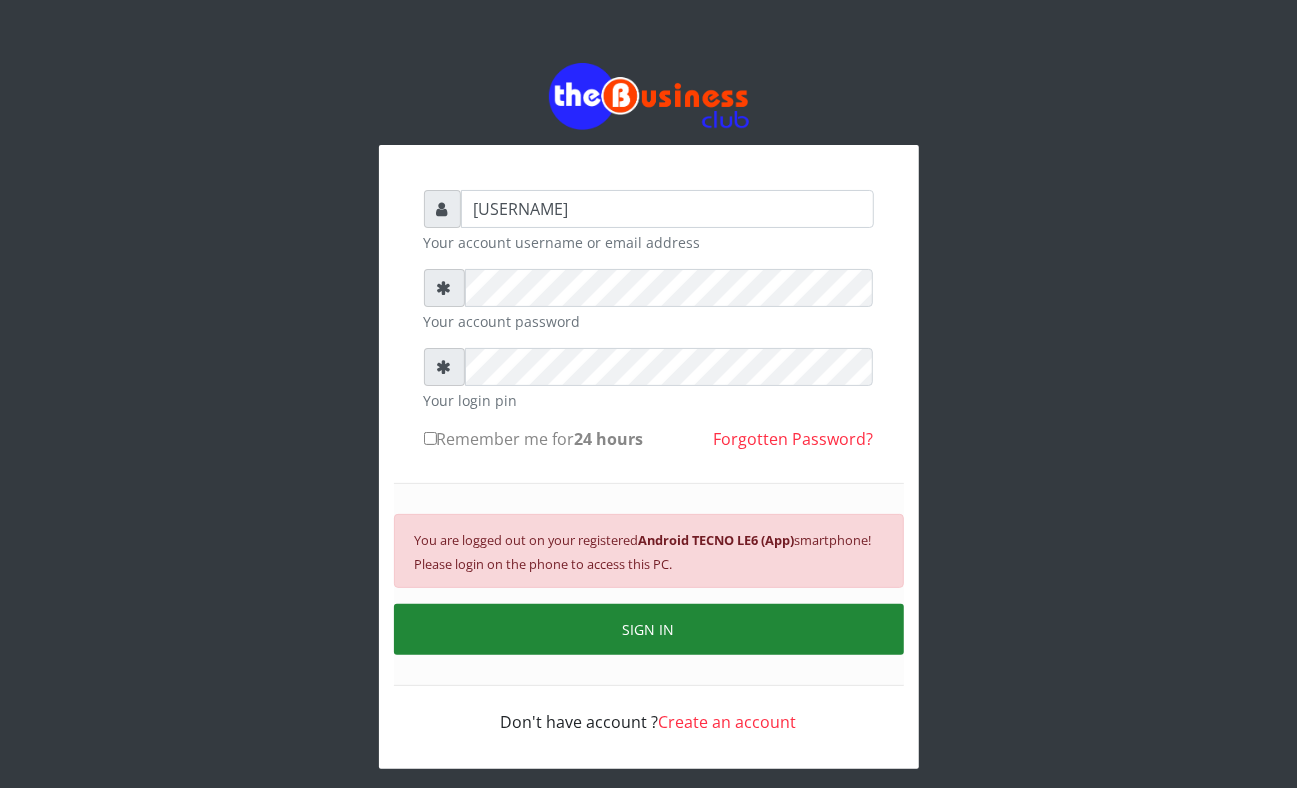 click on "SIGN IN" at bounding box center (649, 629) 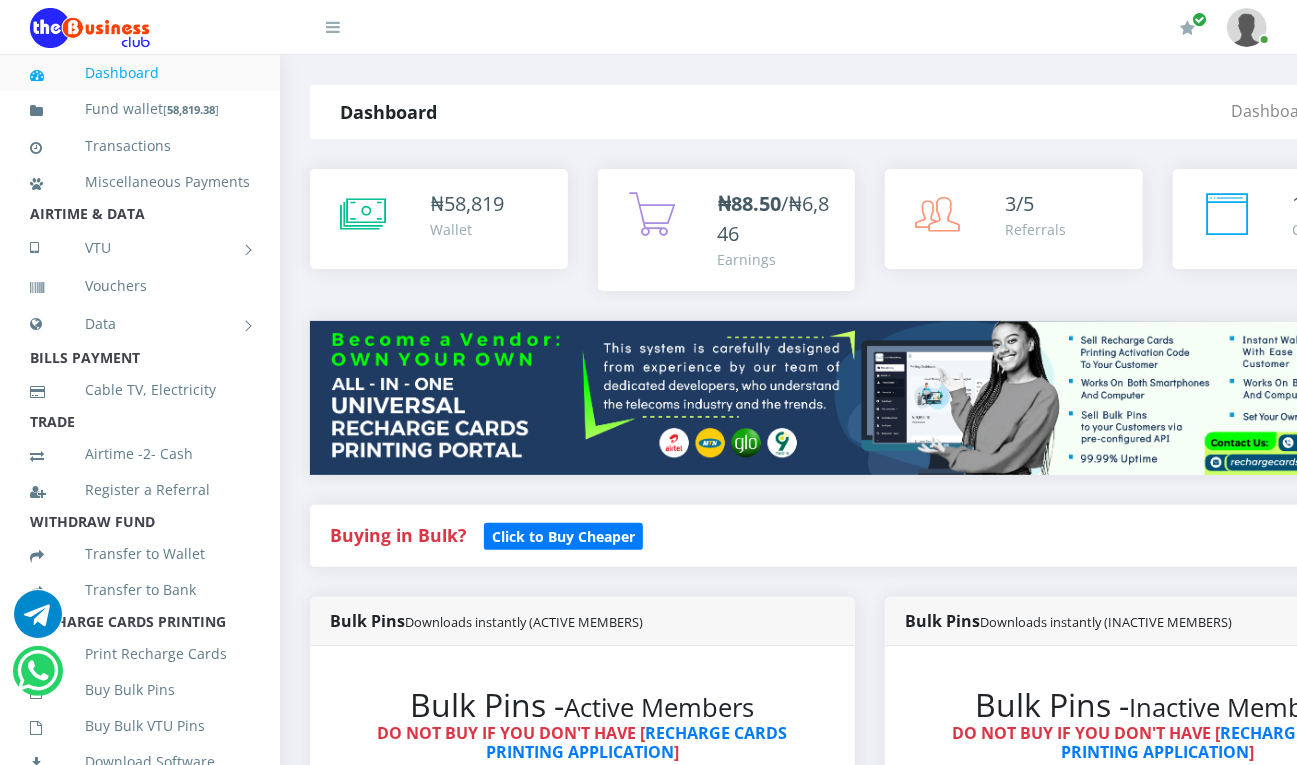 scroll, scrollTop: 0, scrollLeft: 0, axis: both 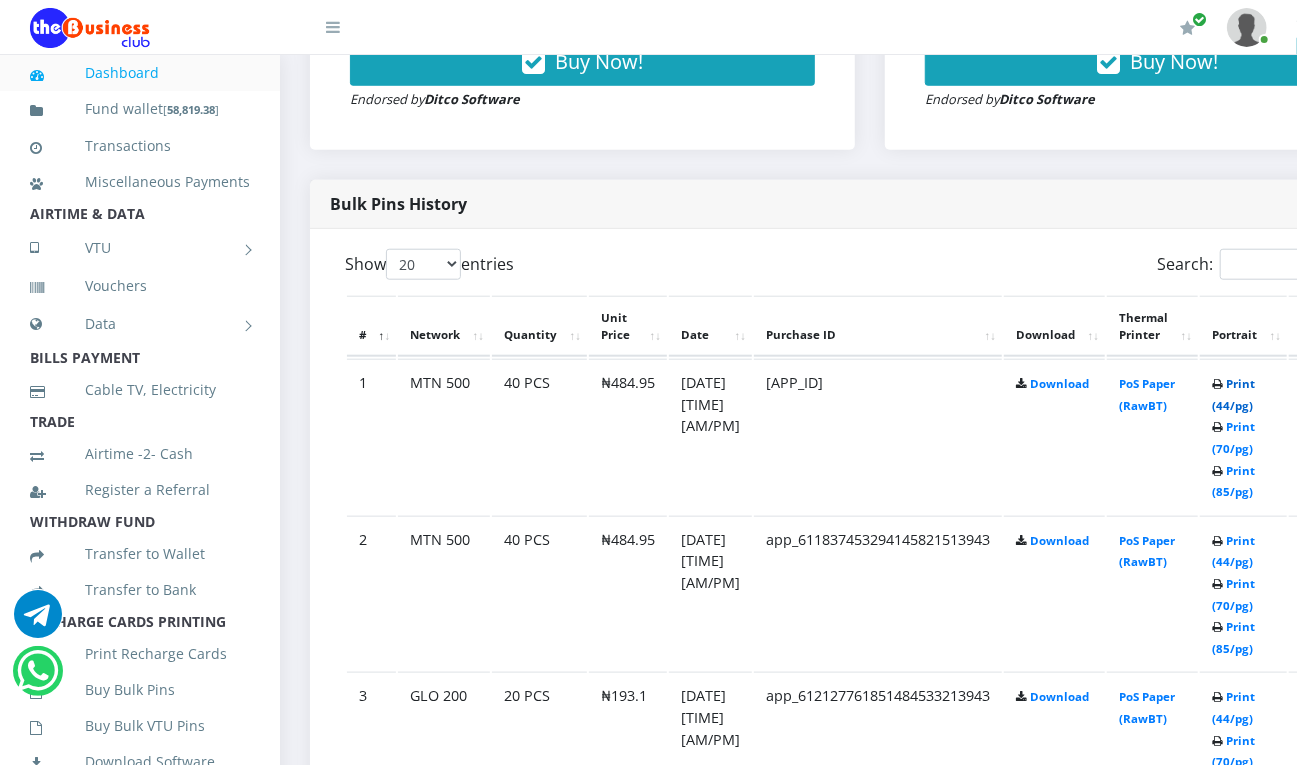 click on "Print (44/pg)" at bounding box center [1233, 394] 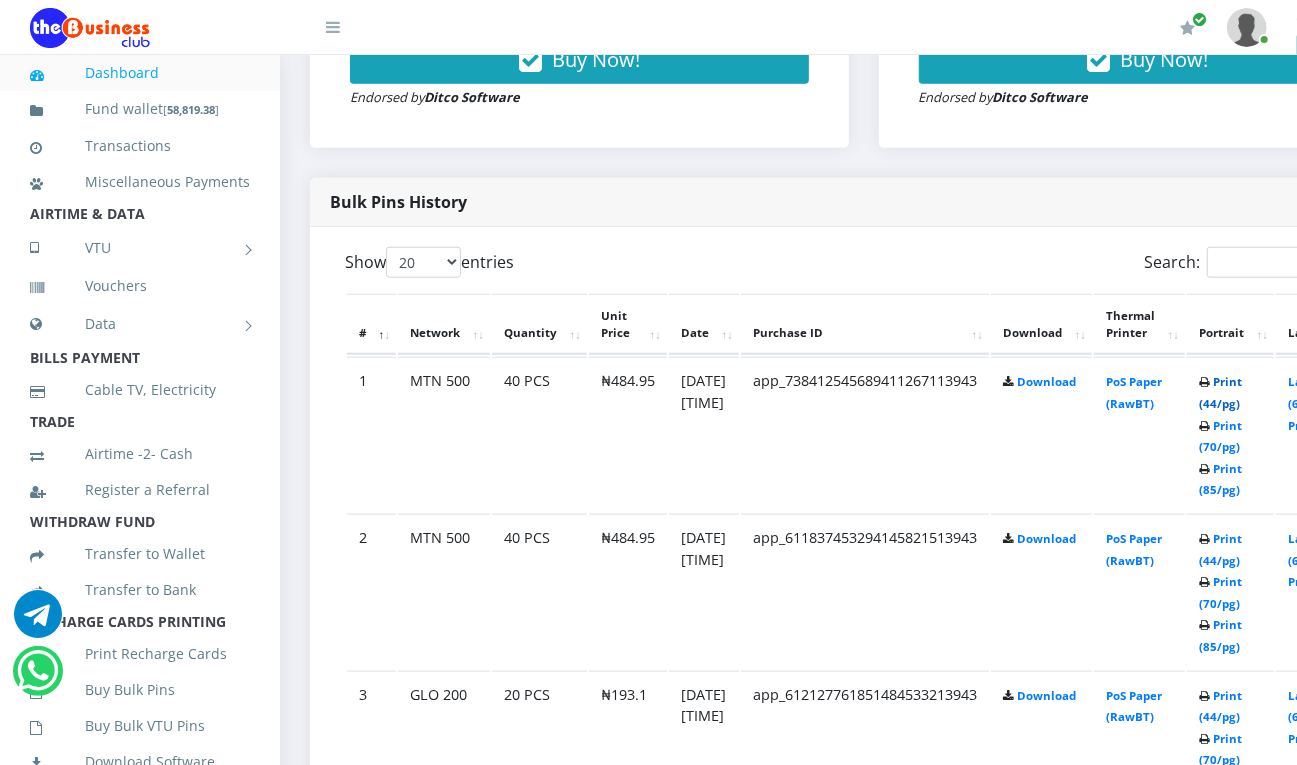 scroll, scrollTop: 0, scrollLeft: 0, axis: both 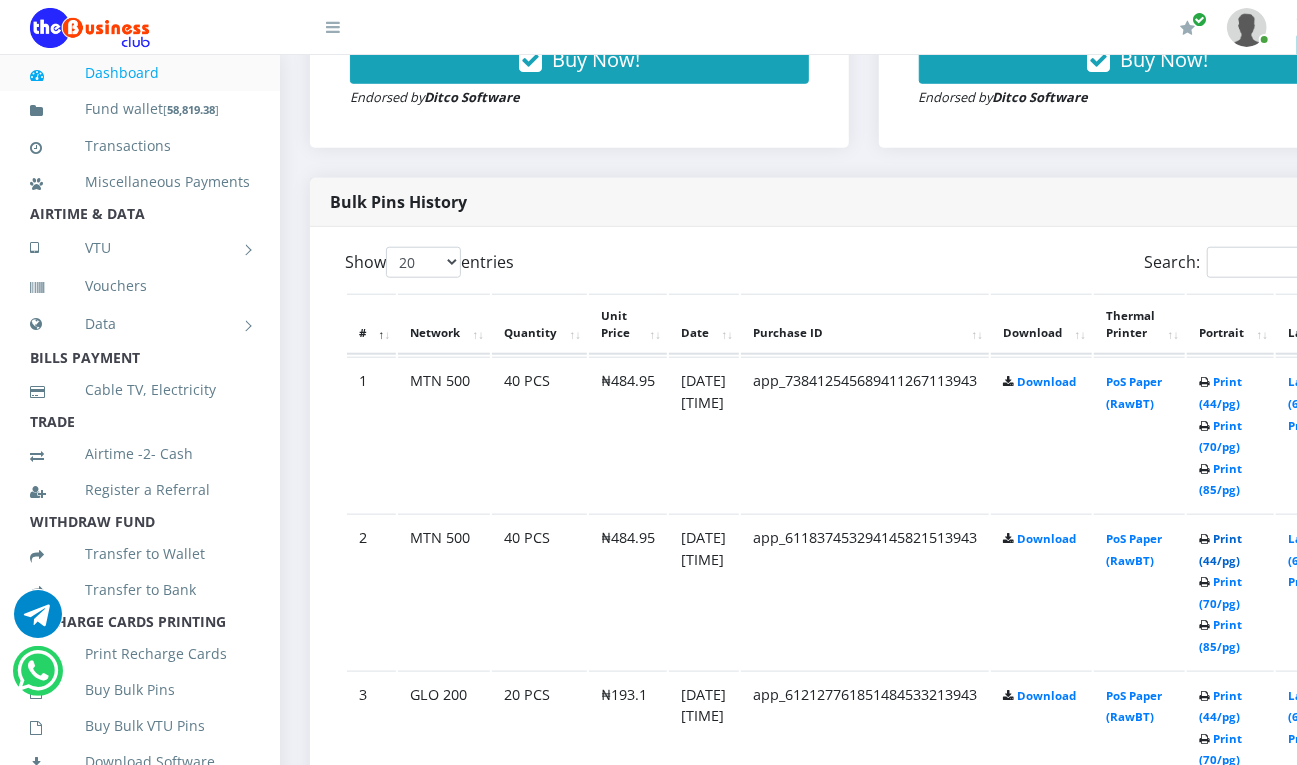 click on "Print (44/pg)" at bounding box center [1220, 549] 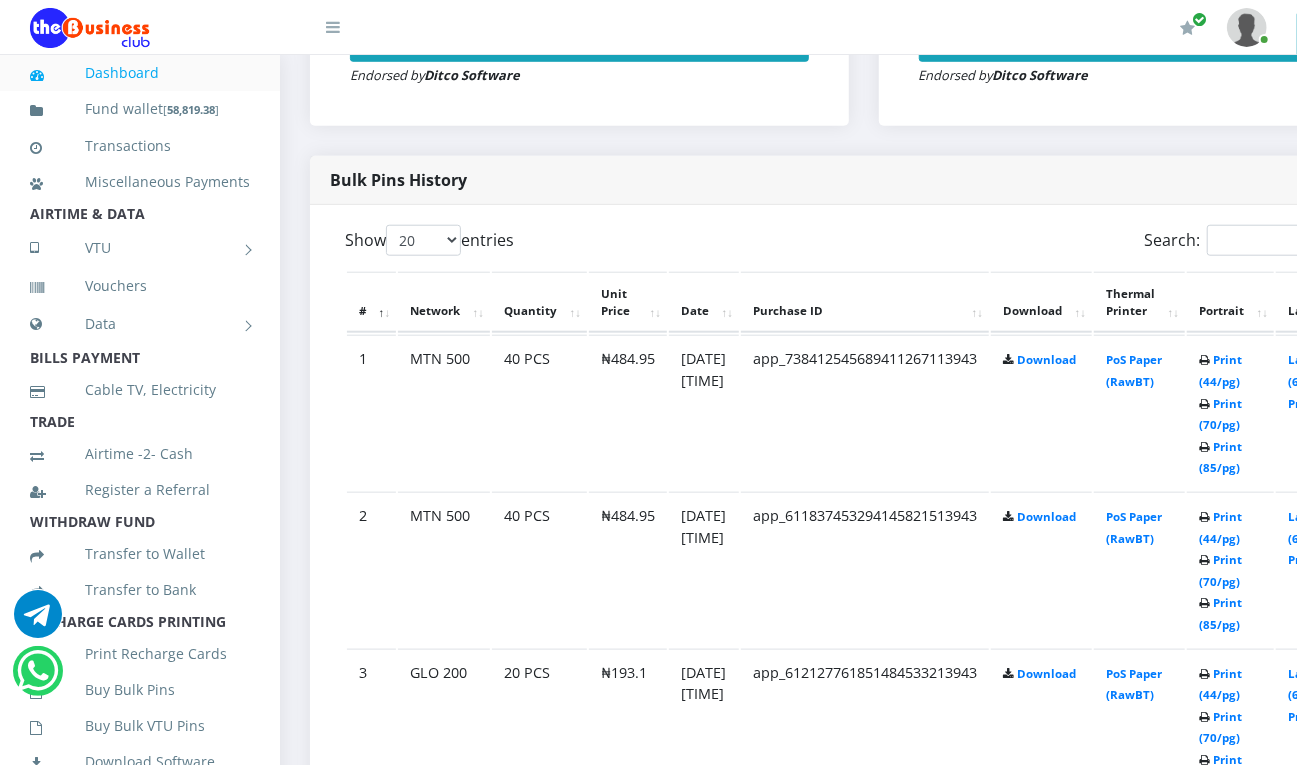 scroll, scrollTop: 0, scrollLeft: 0, axis: both 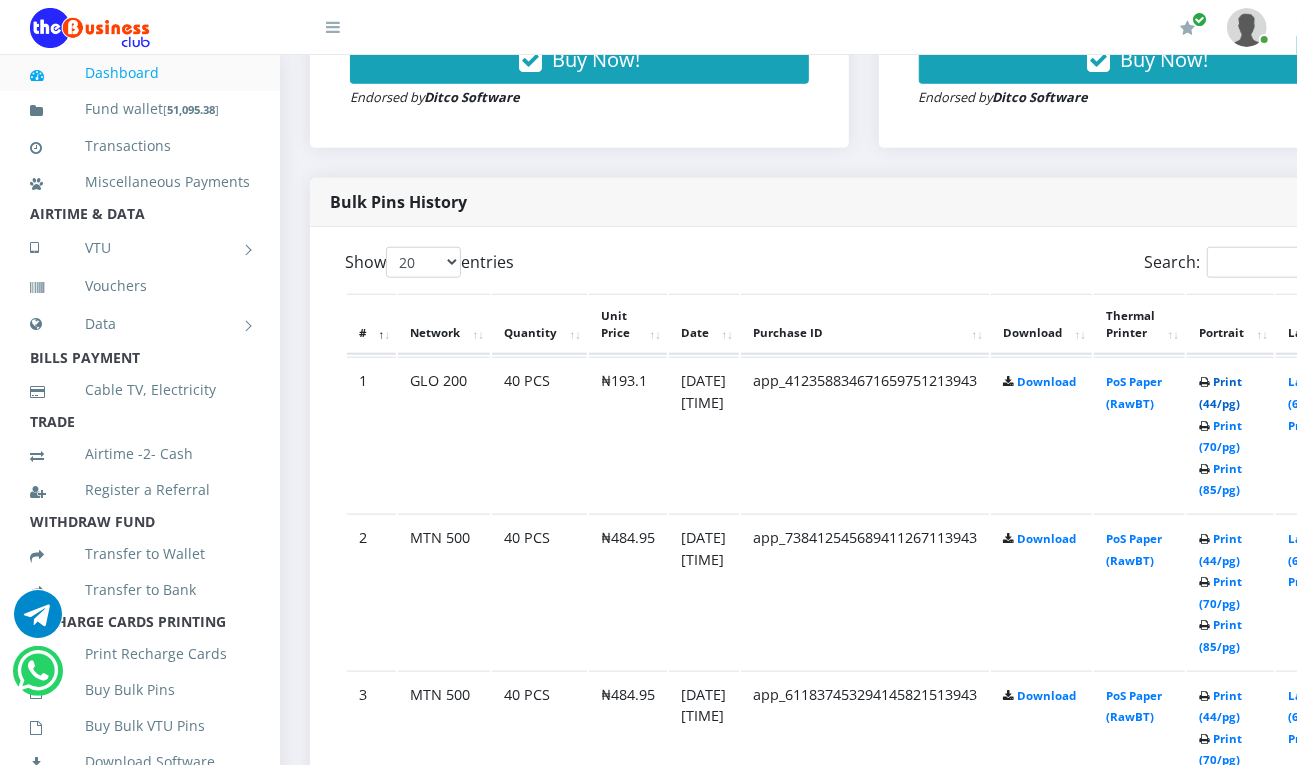 click on "Print (44/pg)" at bounding box center [1220, 392] 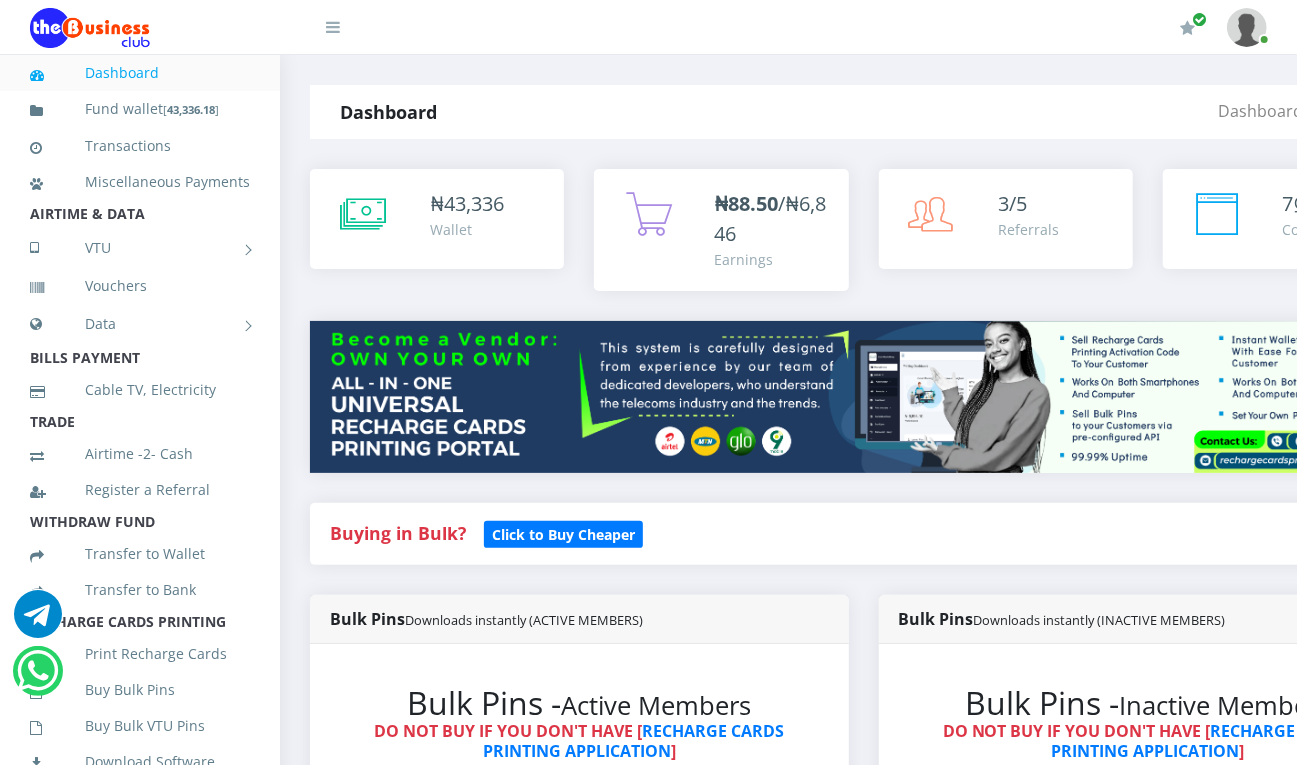 scroll, scrollTop: 0, scrollLeft: 0, axis: both 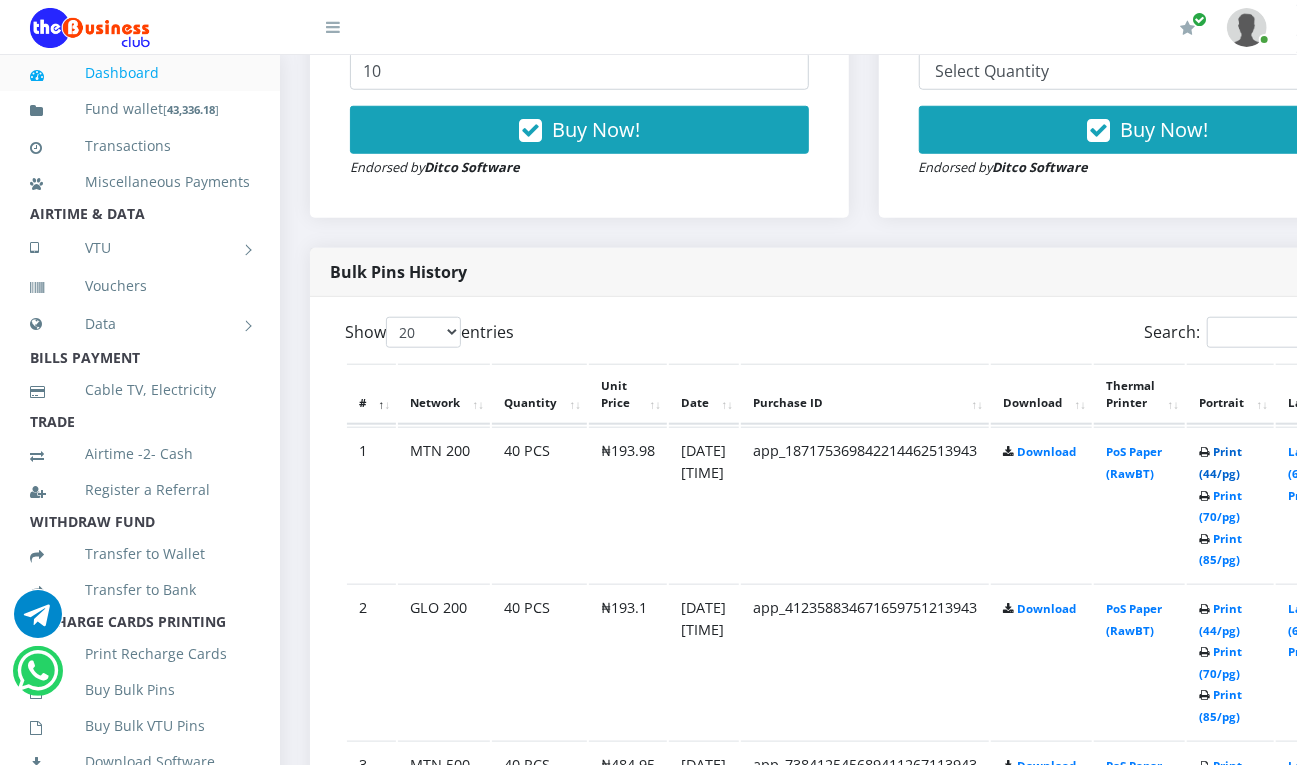 click on "Print (44/pg)" at bounding box center (1220, 462) 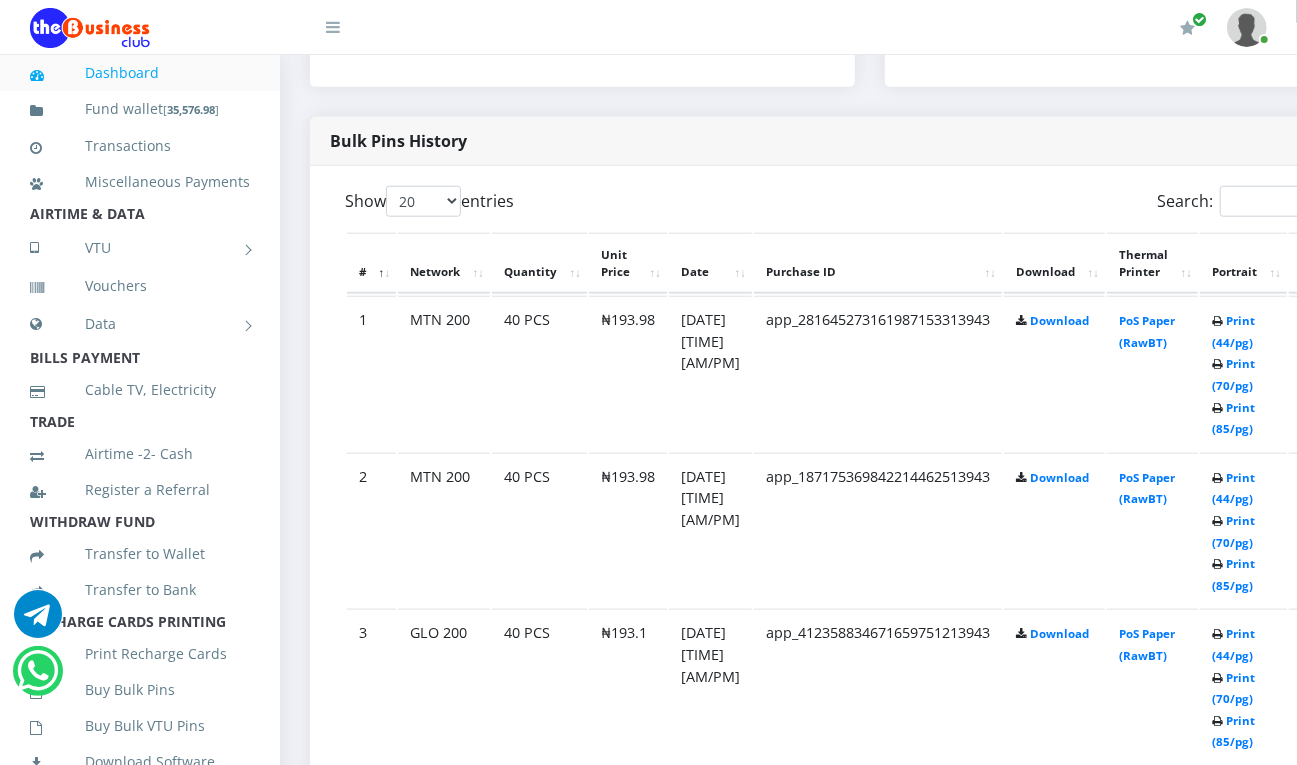 scroll, scrollTop: 836, scrollLeft: 0, axis: vertical 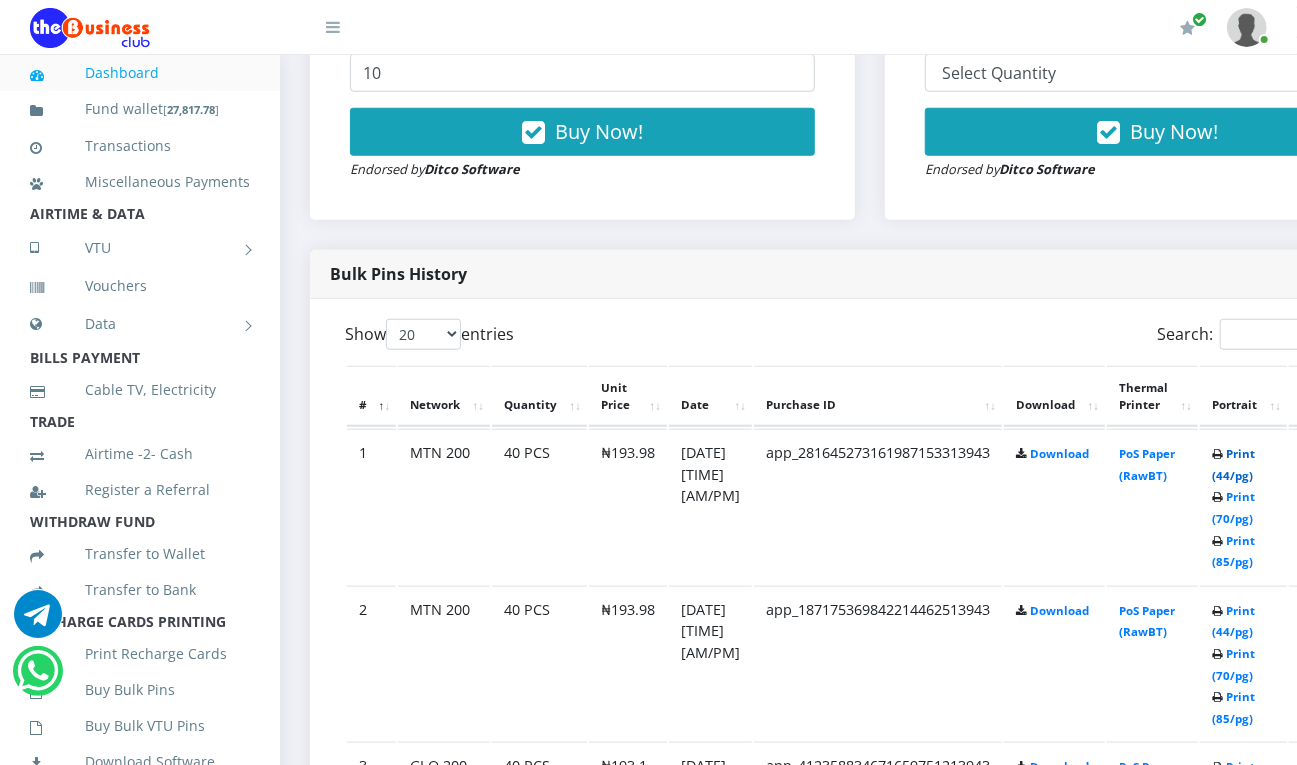 click on "Print (44/pg)" at bounding box center (1233, 464) 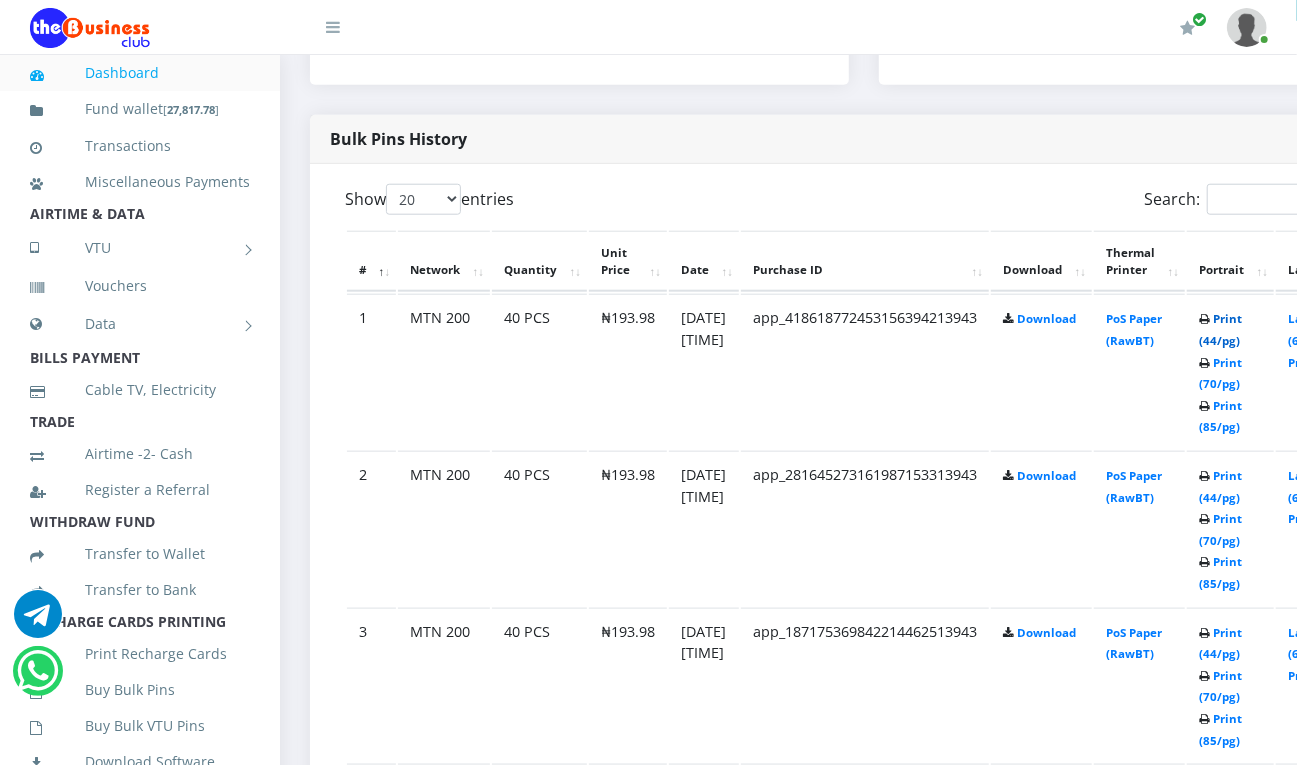 scroll, scrollTop: 836, scrollLeft: 0, axis: vertical 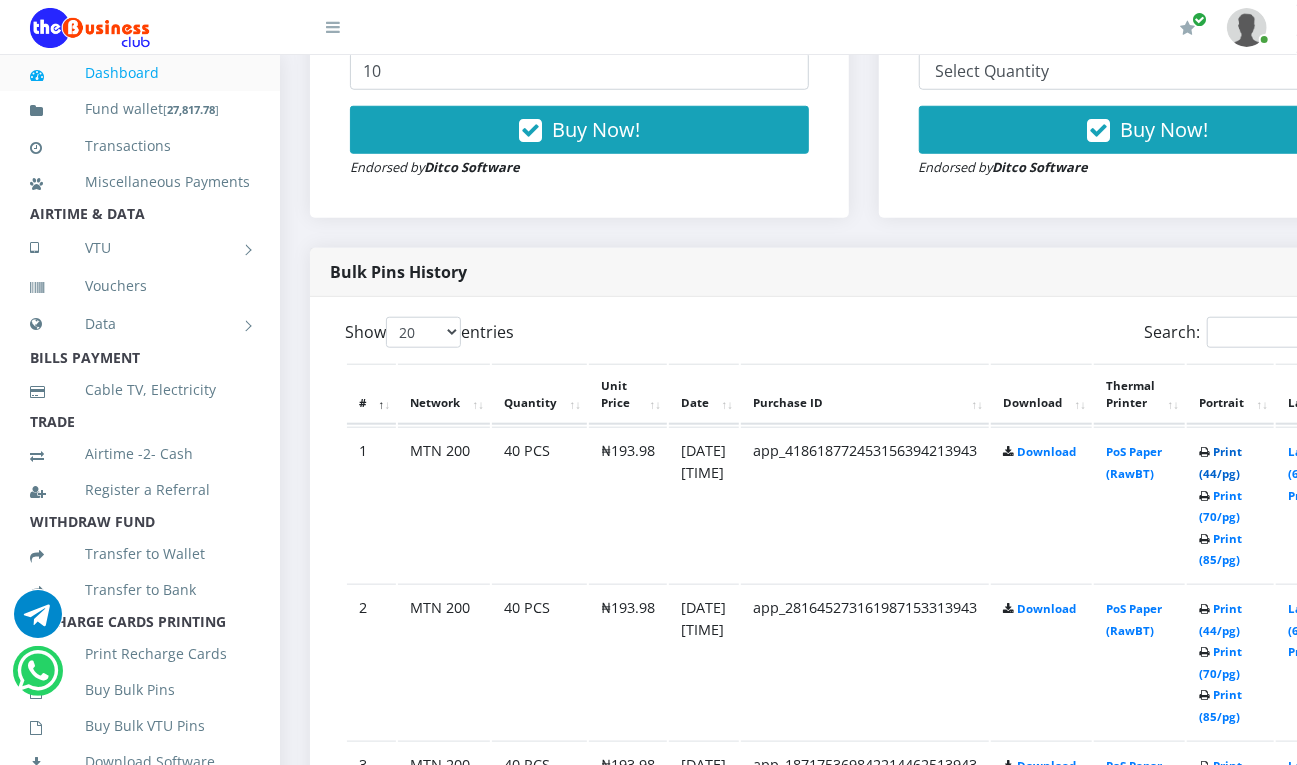 click on "Print (44/pg)" at bounding box center (1220, 462) 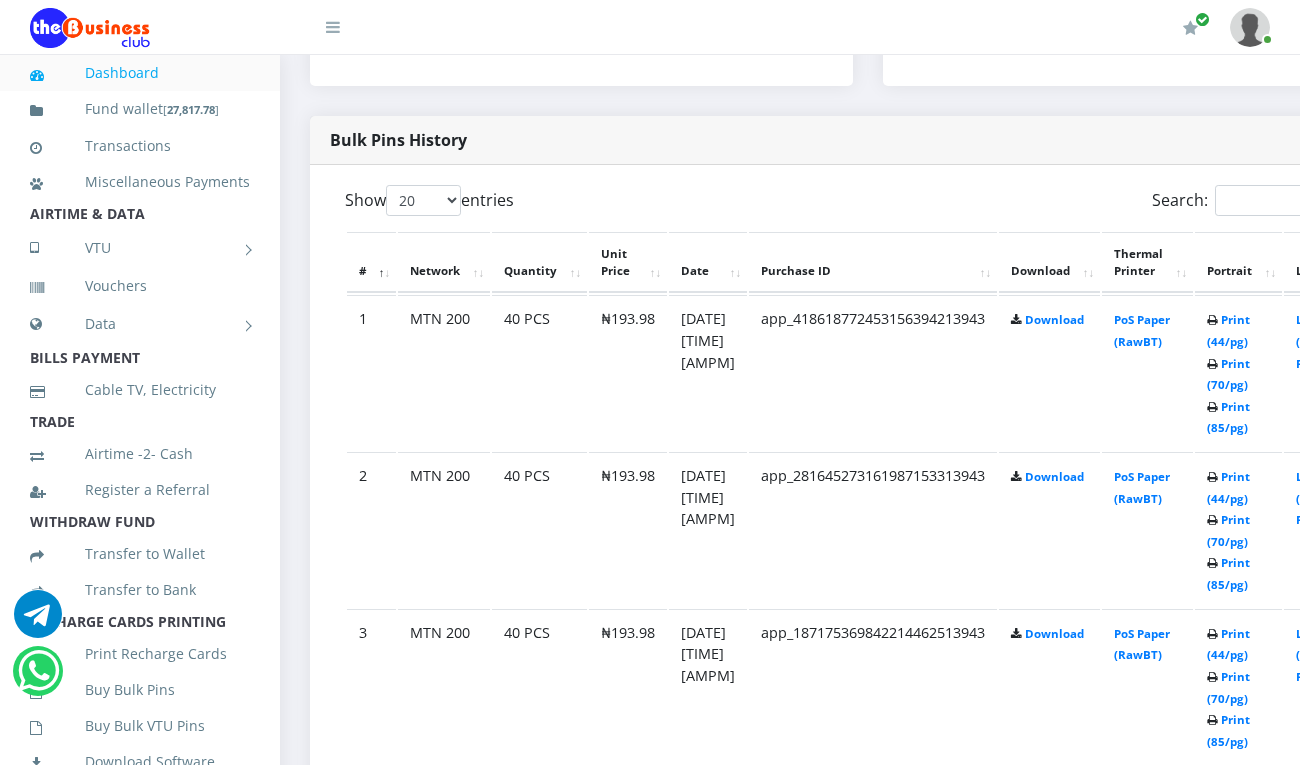 scroll, scrollTop: 836, scrollLeft: 0, axis: vertical 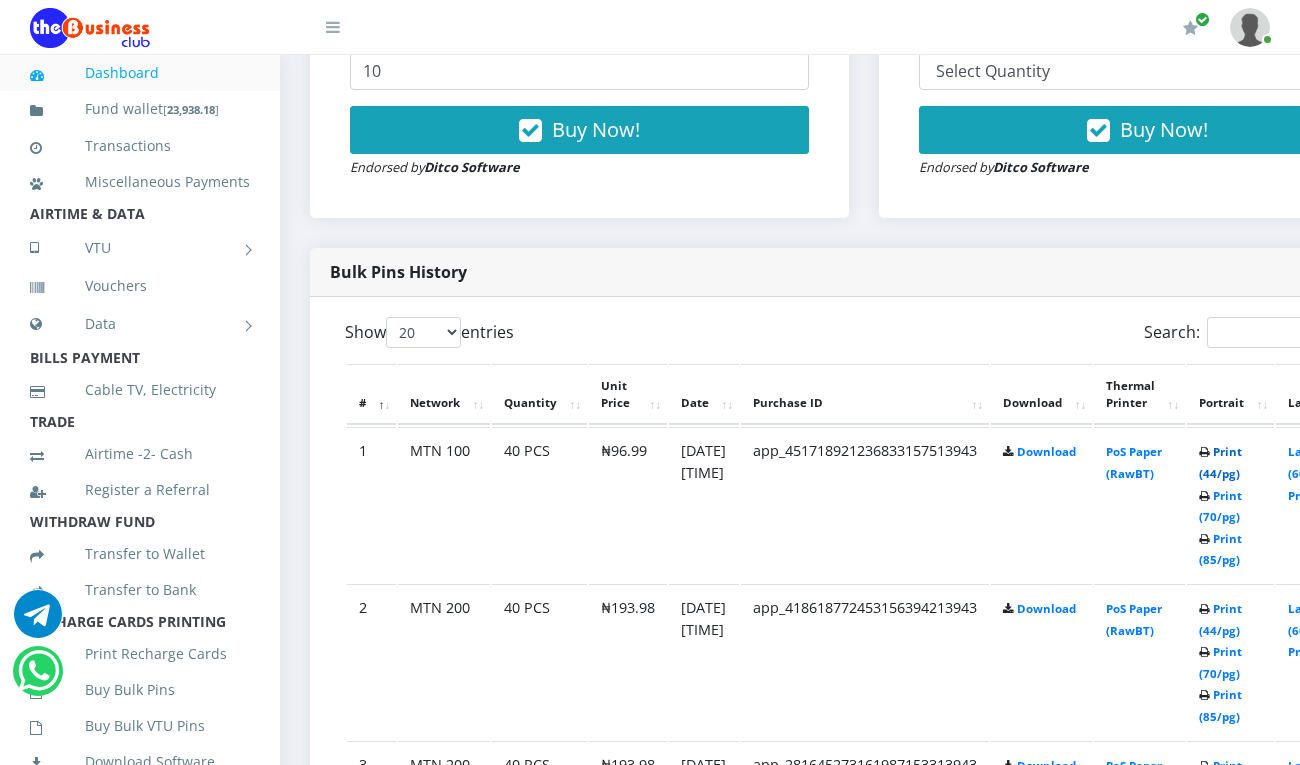 click on "Print (44/pg)" at bounding box center [1220, 462] 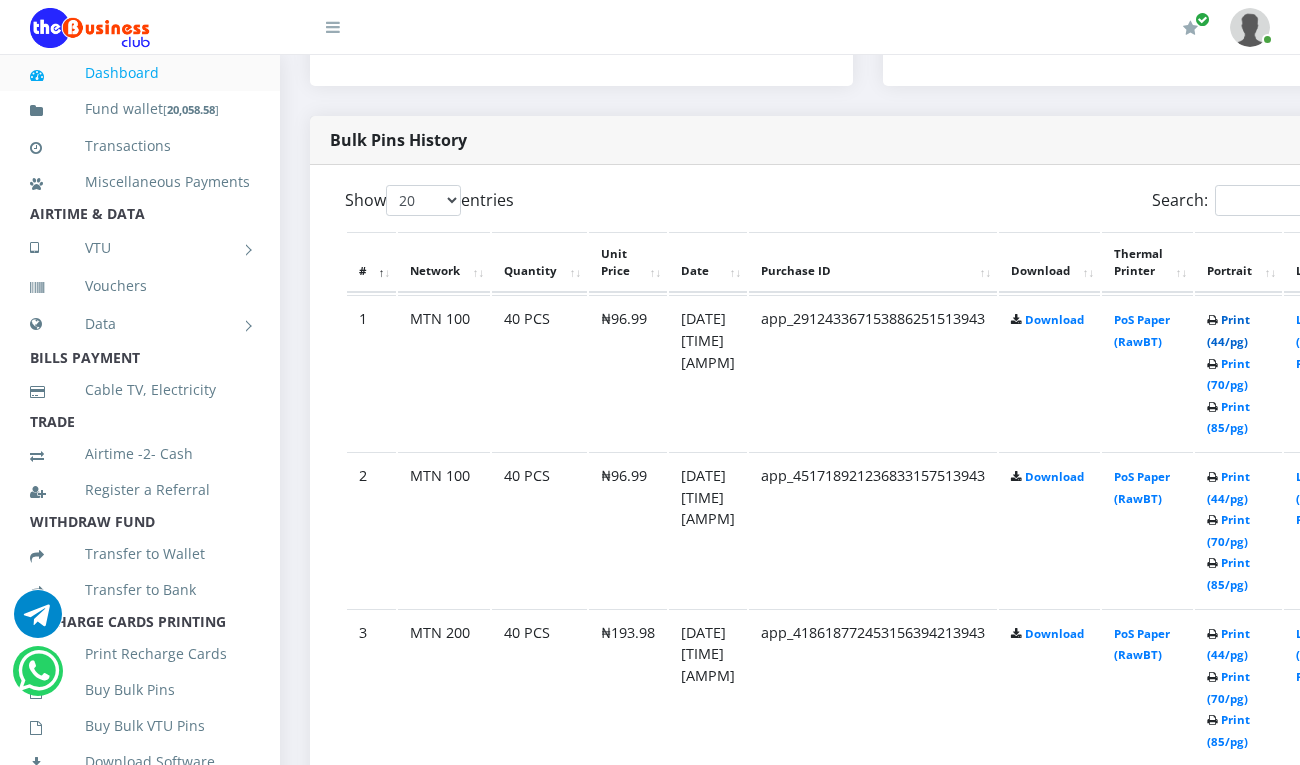 scroll, scrollTop: 836, scrollLeft: 0, axis: vertical 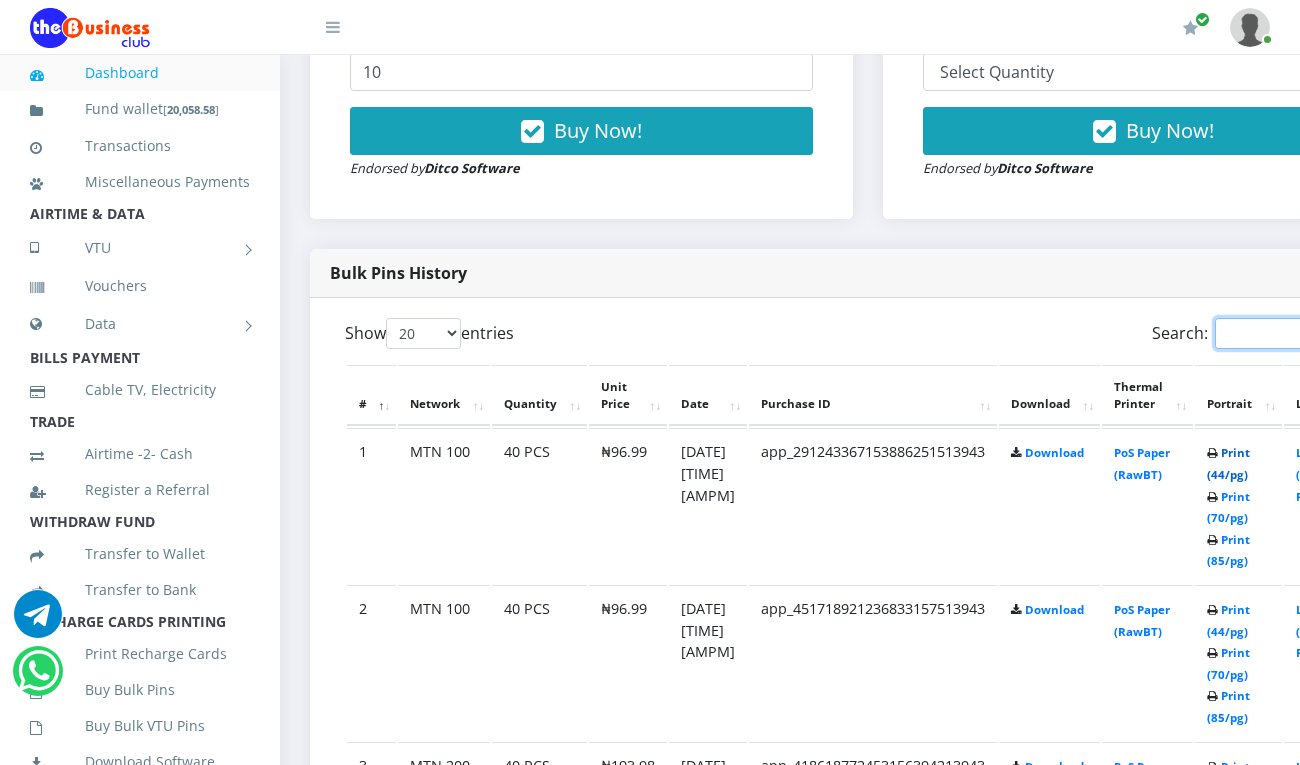 click on "Search:" at bounding box center (1302, 333) 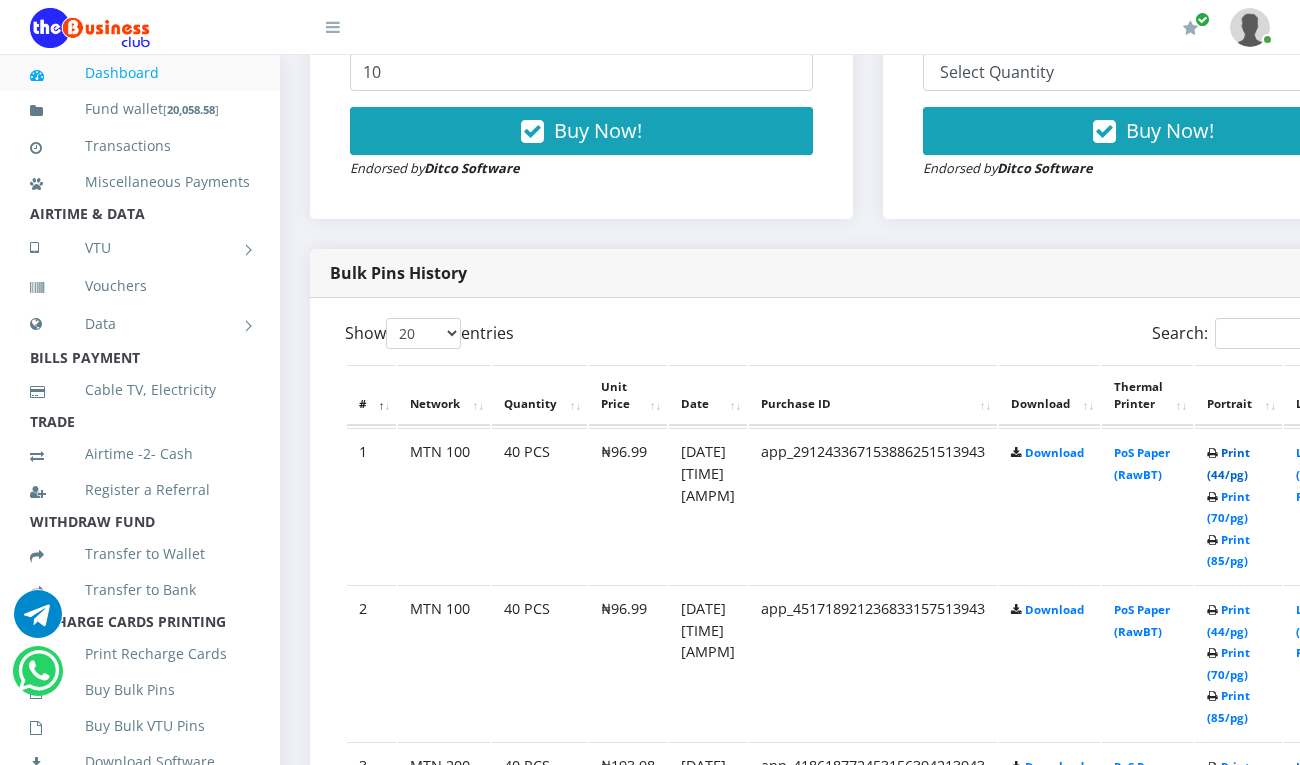 click on "Print (44/pg)" at bounding box center [1228, 463] 